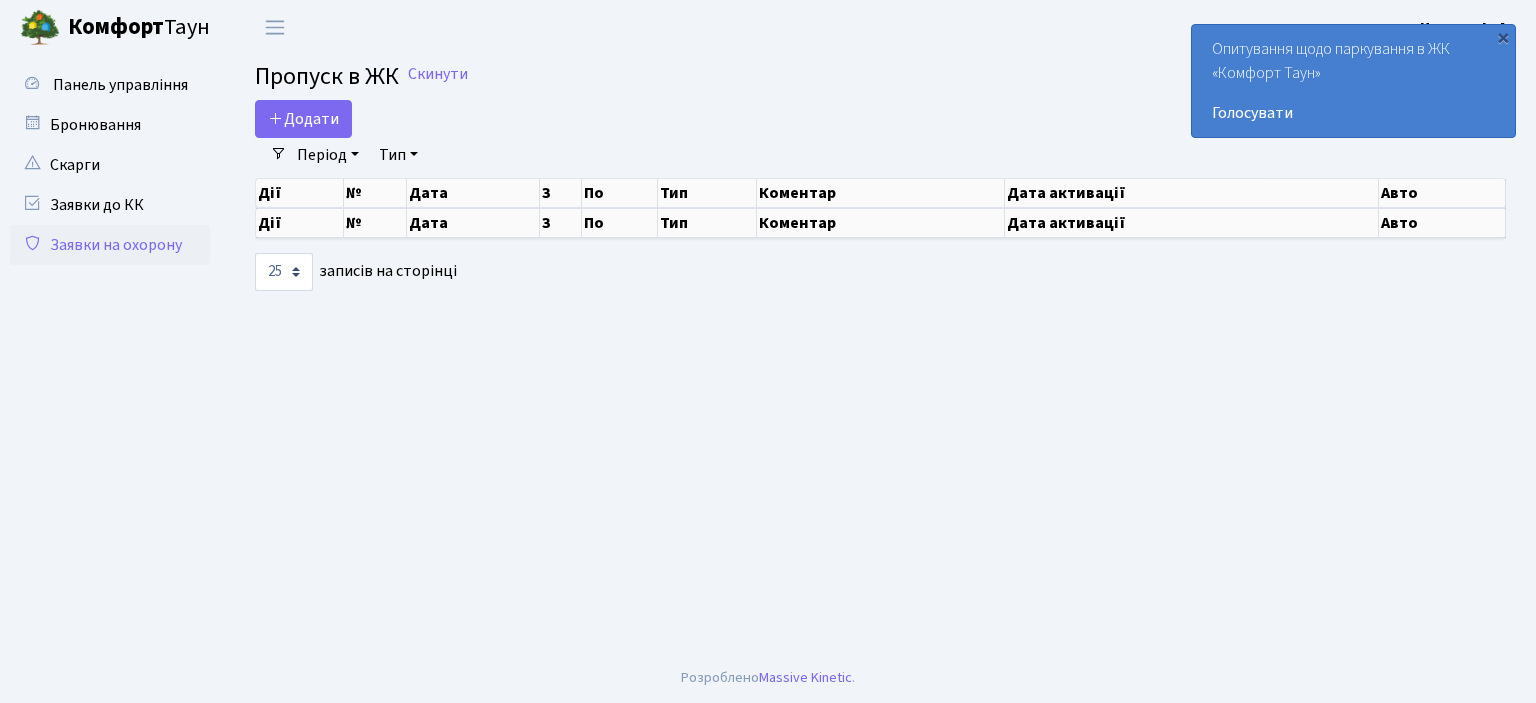 select on "25" 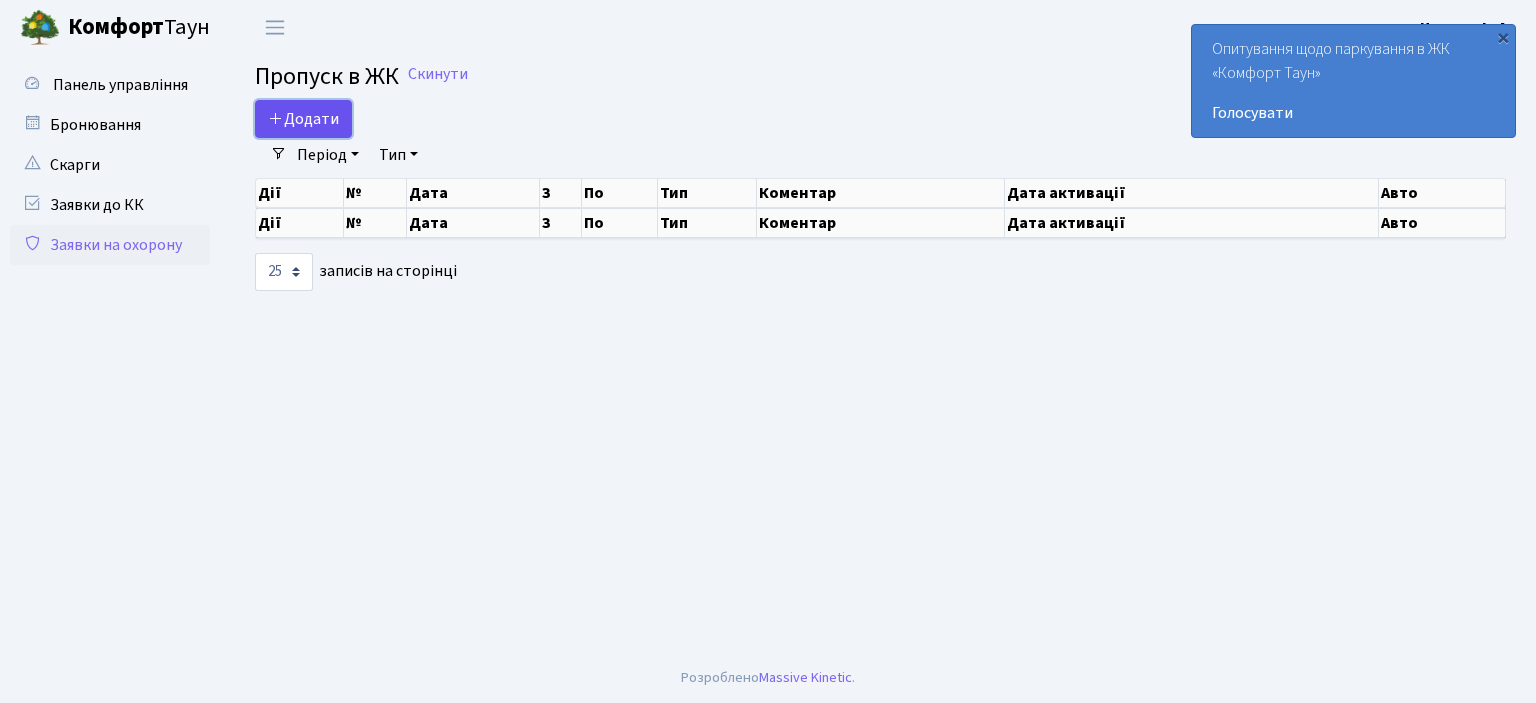 click on "Додати" at bounding box center [303, 119] 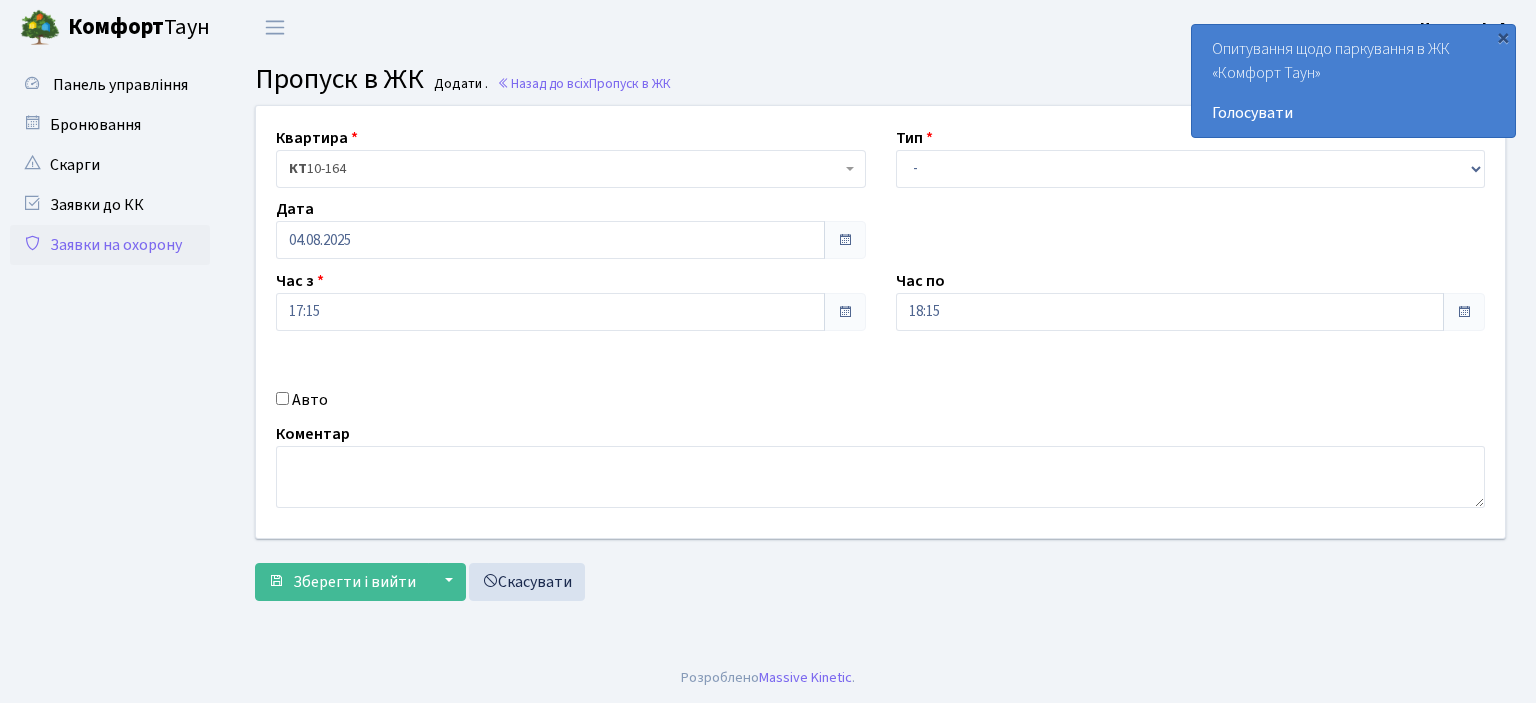 scroll, scrollTop: 0, scrollLeft: 0, axis: both 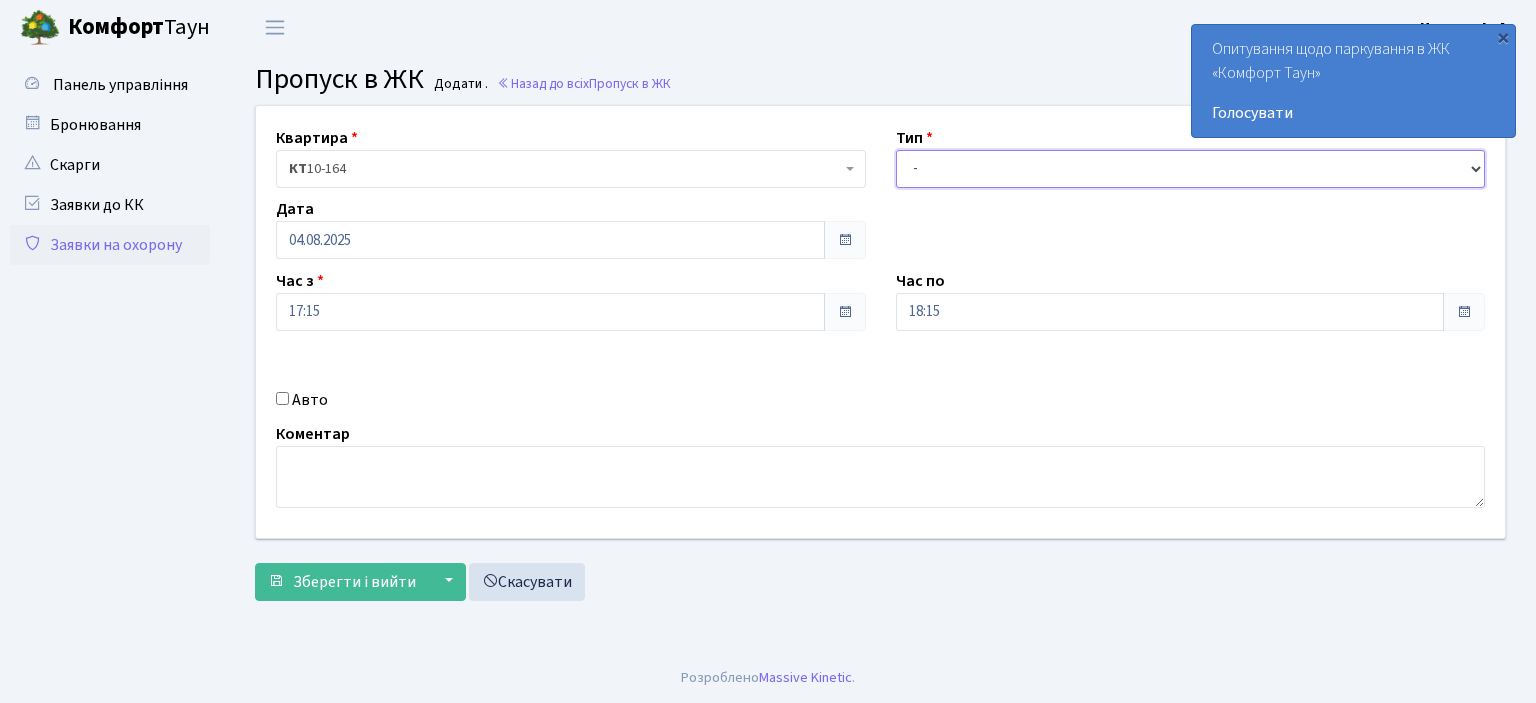 click on "-
Доставка
Таксі
Гості
Сервіс" at bounding box center (1191, 169) 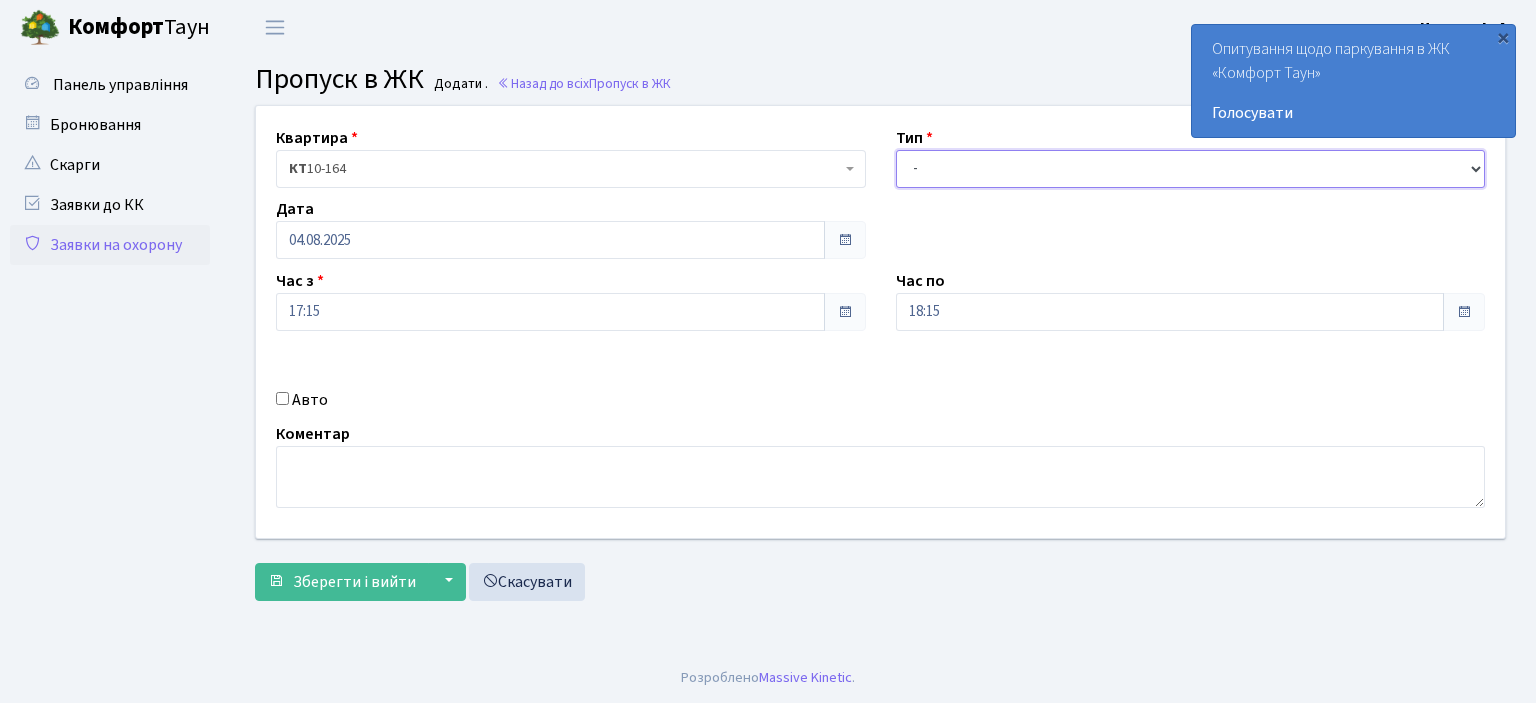 select on "1" 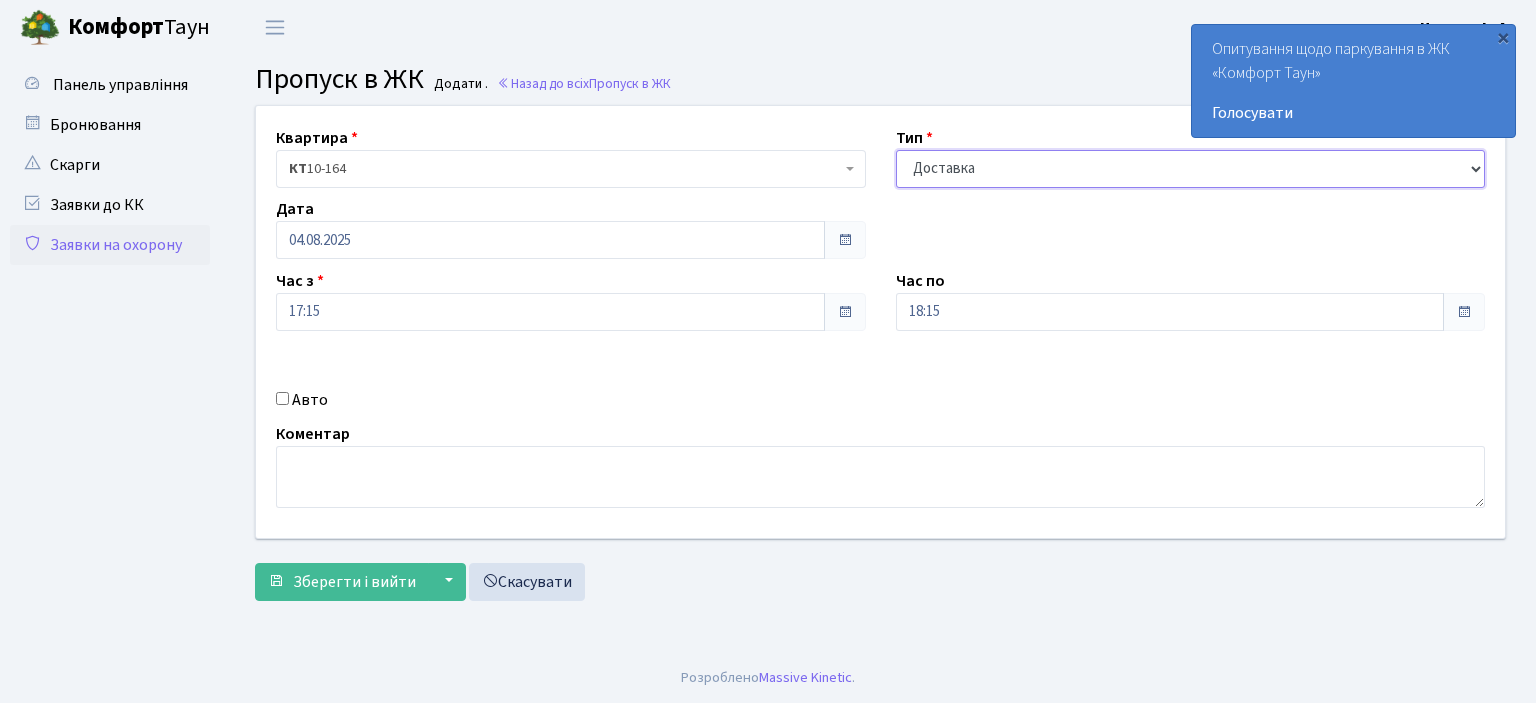 click on "-
Доставка
Таксі
Гості
Сервіс" at bounding box center [1191, 169] 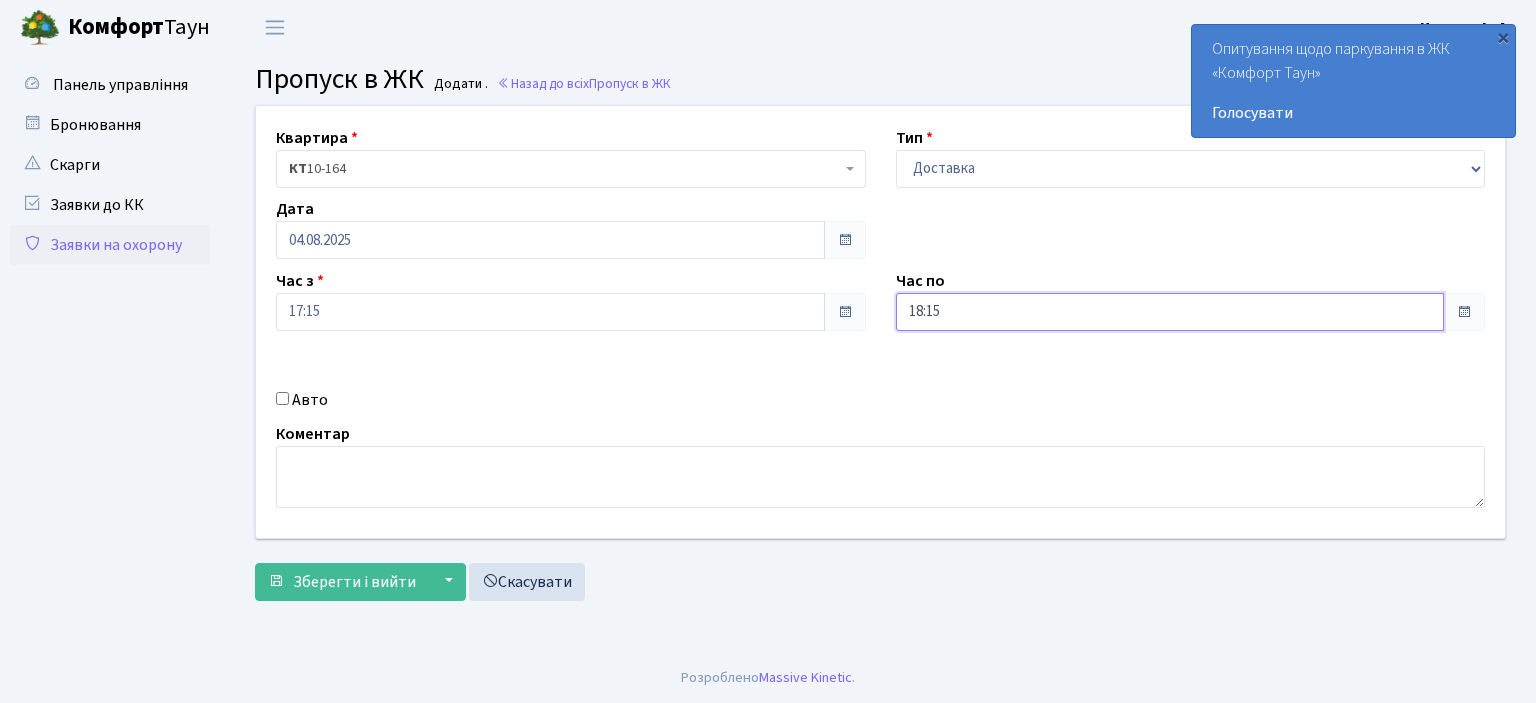 drag, startPoint x: 935, startPoint y: 312, endPoint x: 950, endPoint y: 331, distance: 24.207438 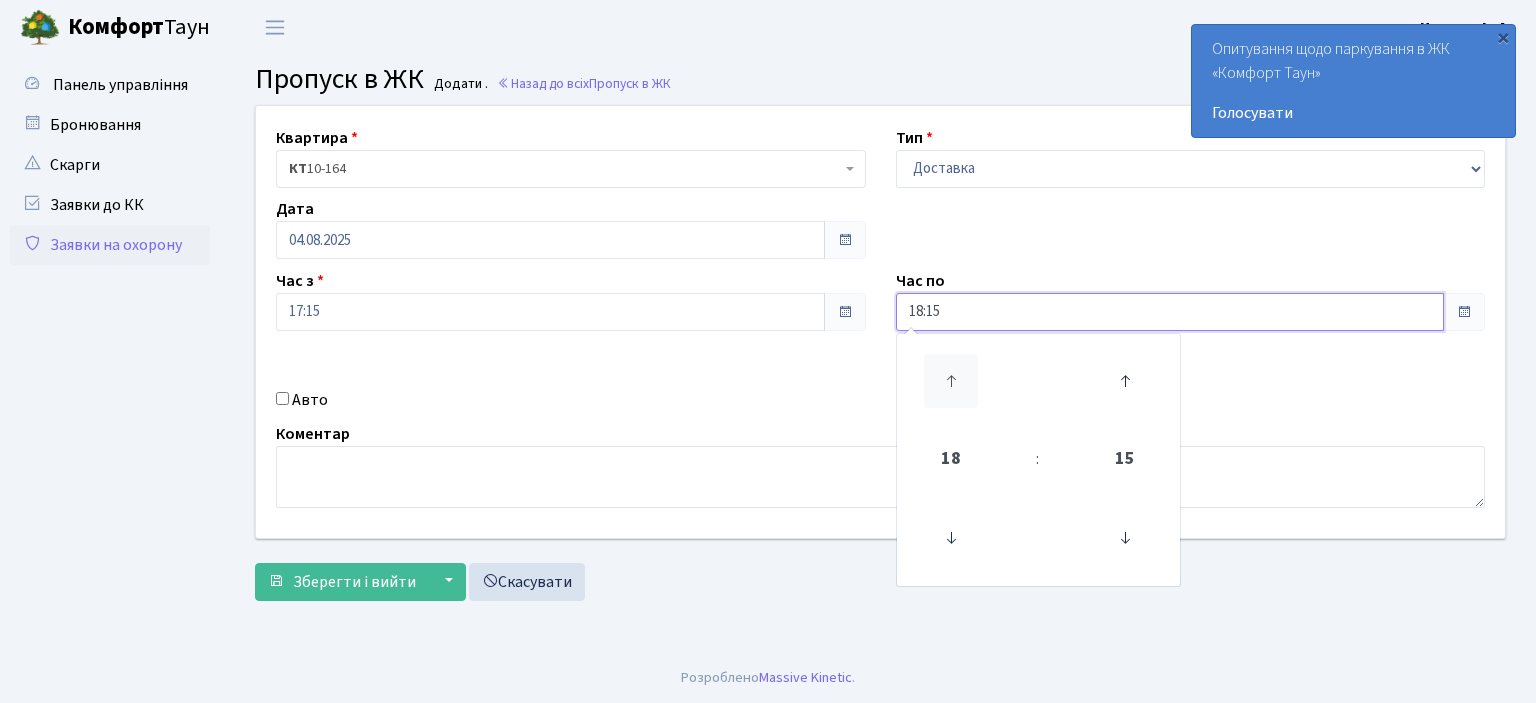 click at bounding box center [951, 381] 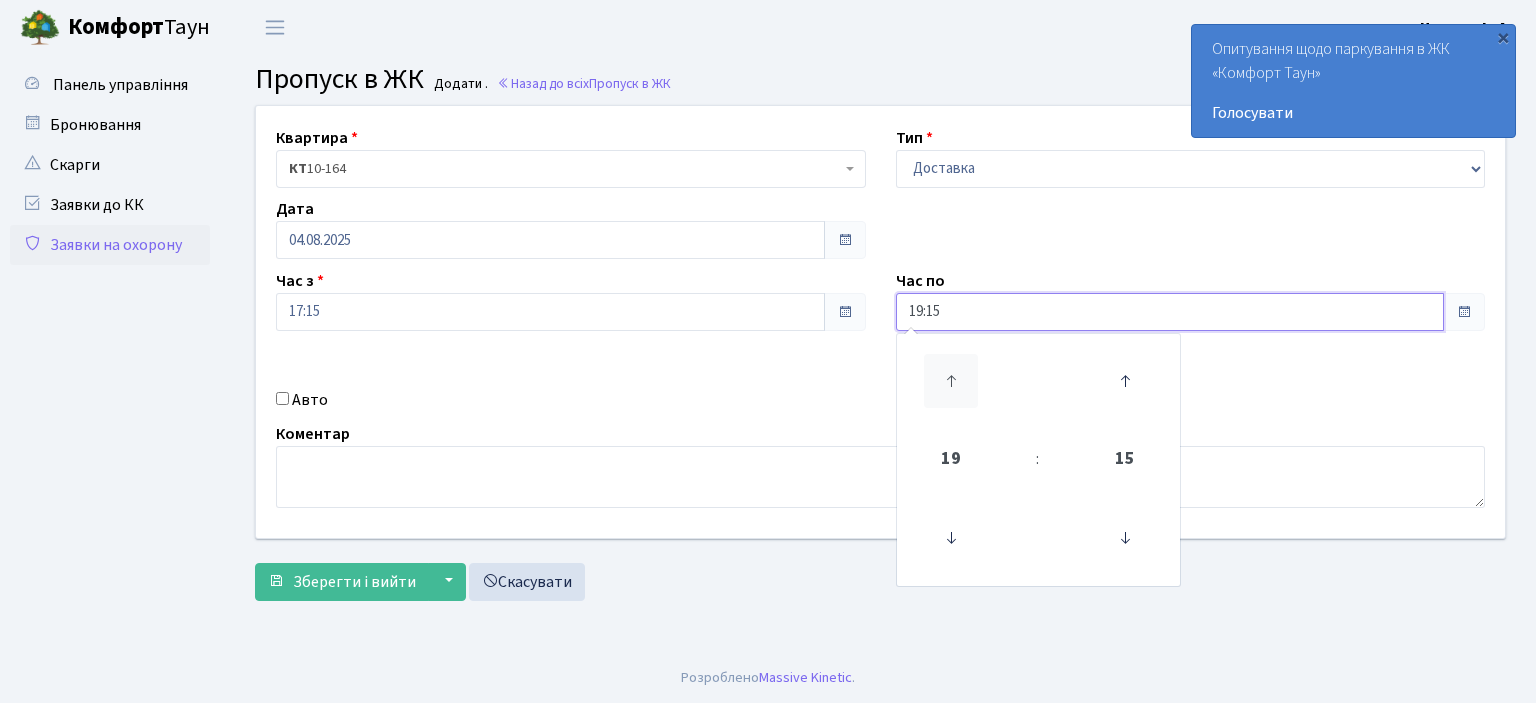 click at bounding box center (951, 381) 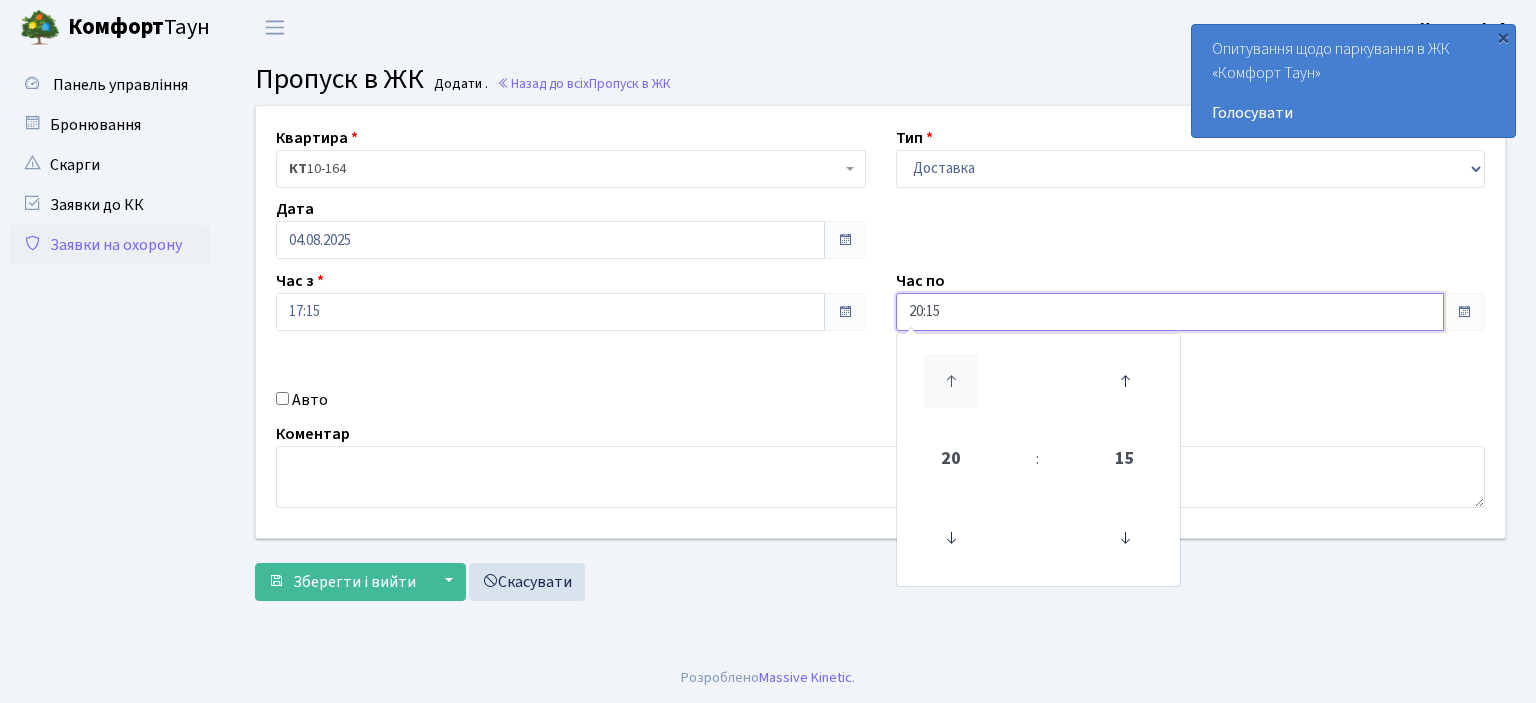 click at bounding box center [951, 381] 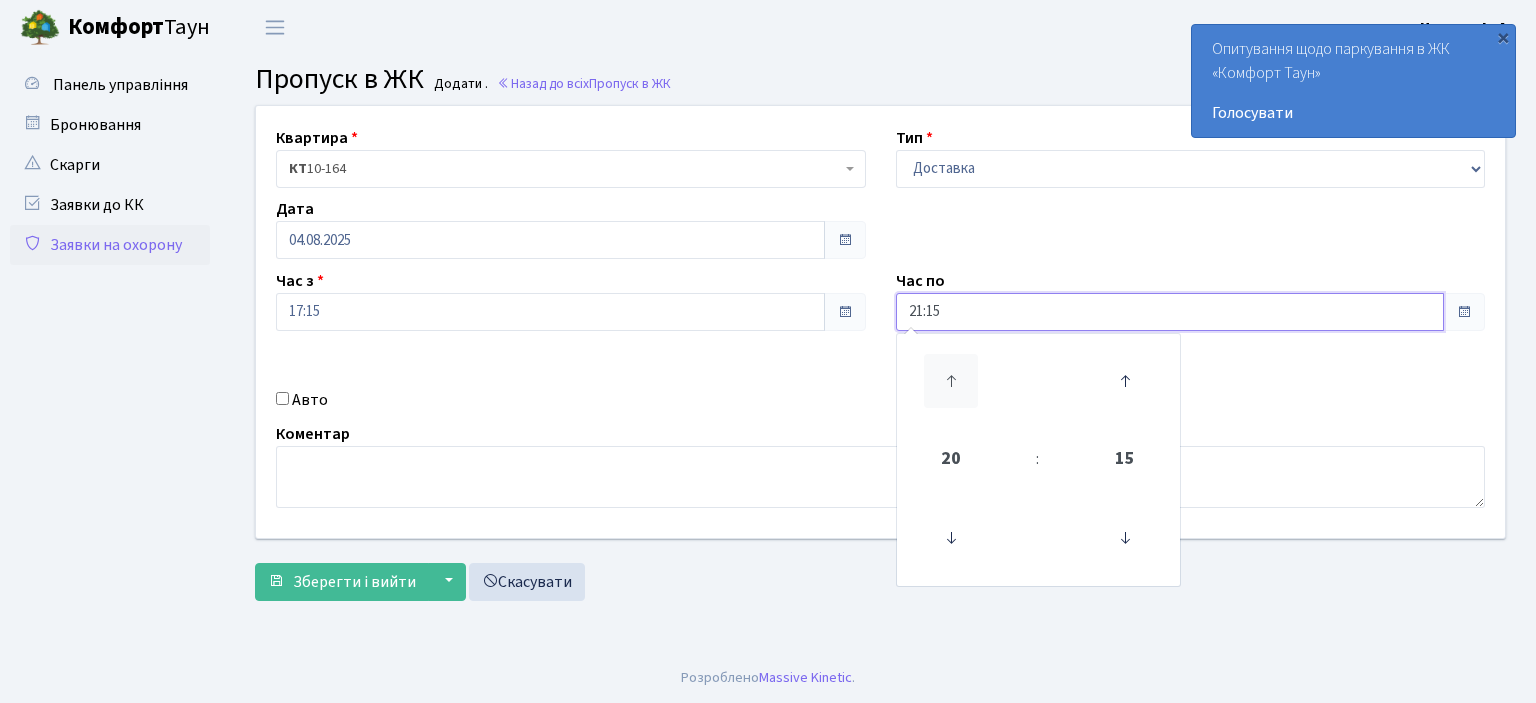 click at bounding box center [951, 381] 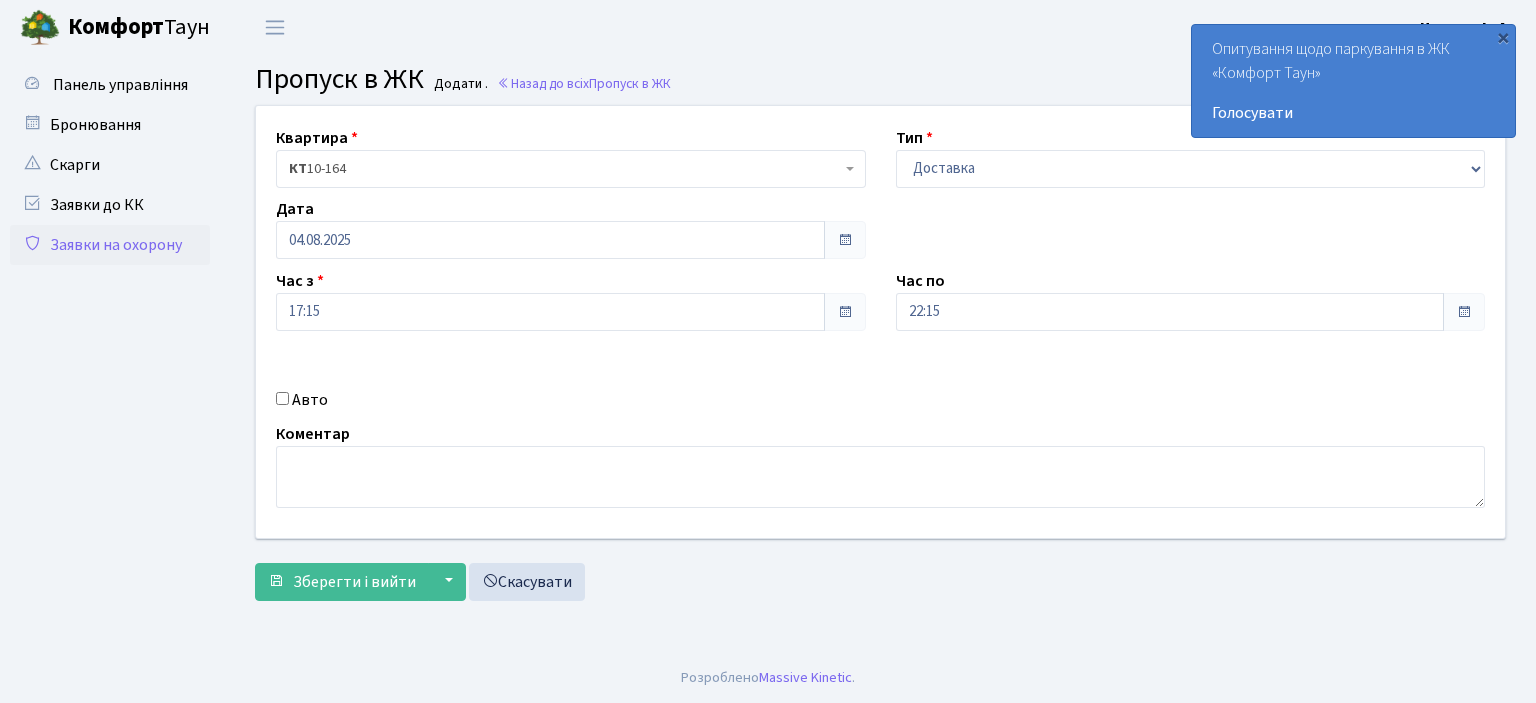 click on "Авто" at bounding box center (282, 398) 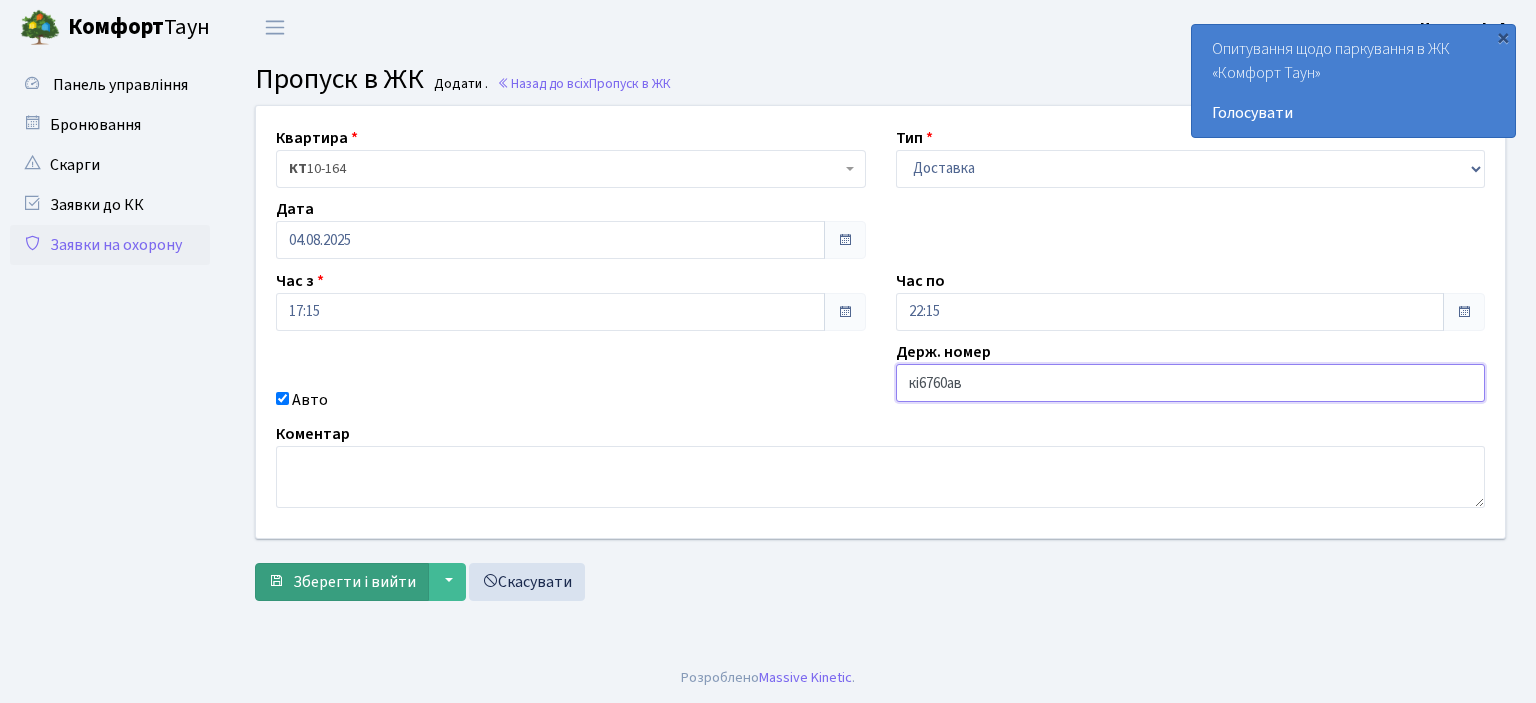 type on "кі6760ав" 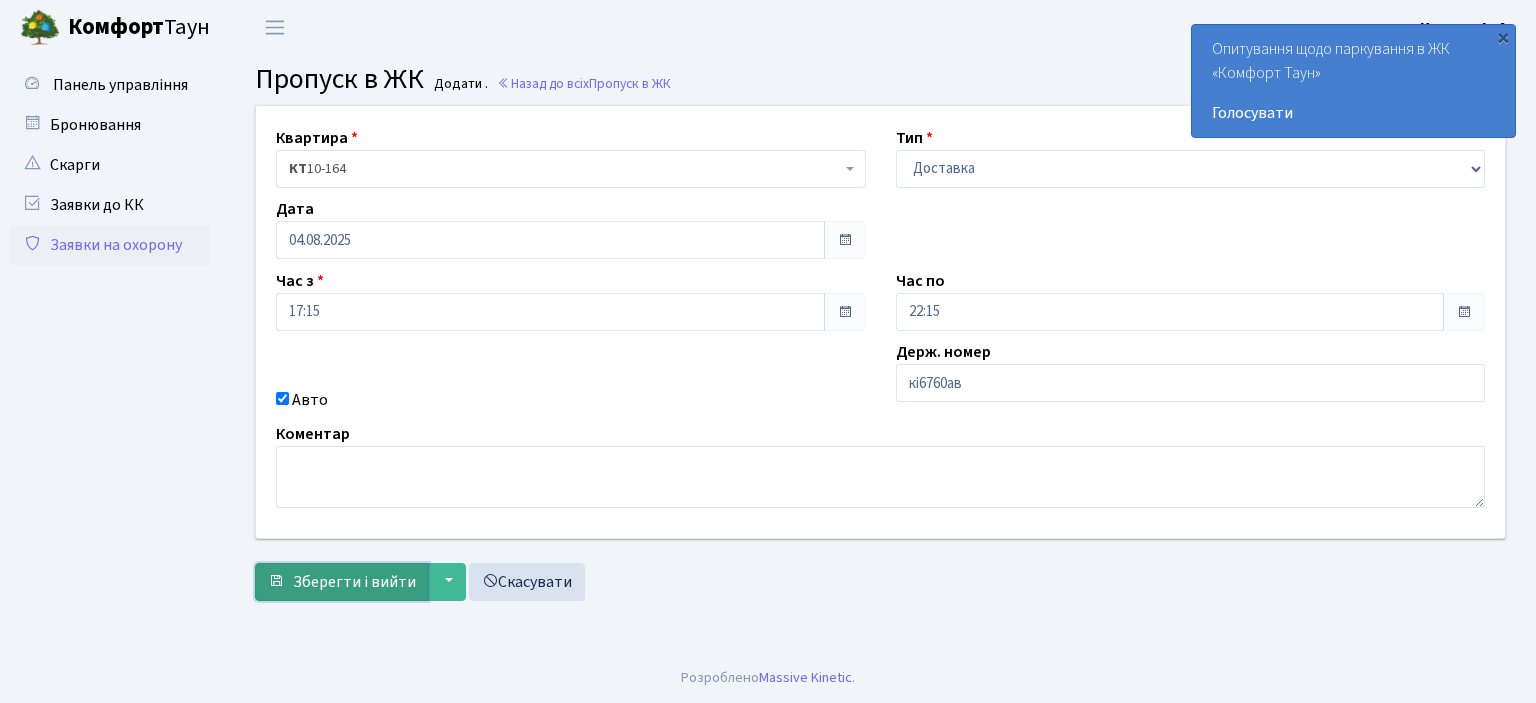 click on "Зберегти і вийти" at bounding box center [354, 582] 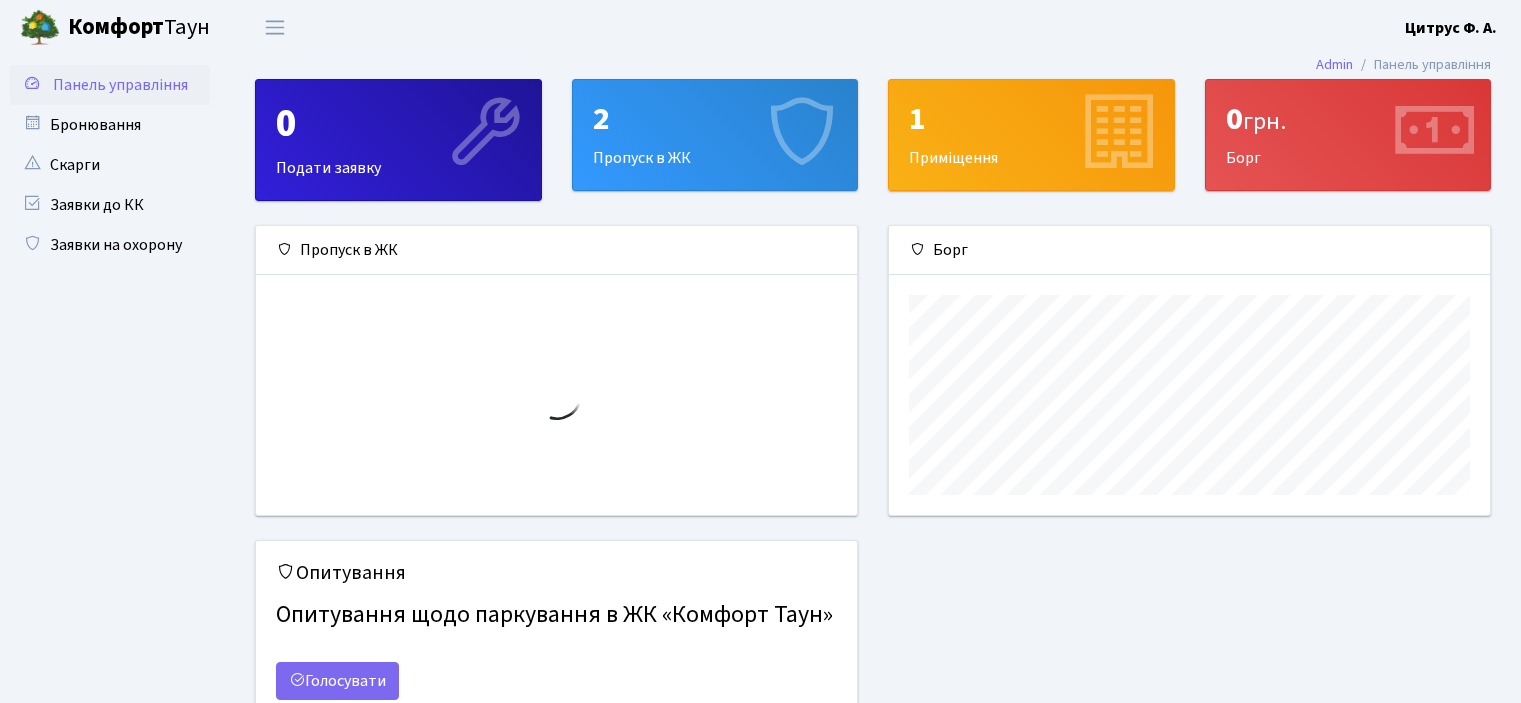 scroll, scrollTop: 0, scrollLeft: 0, axis: both 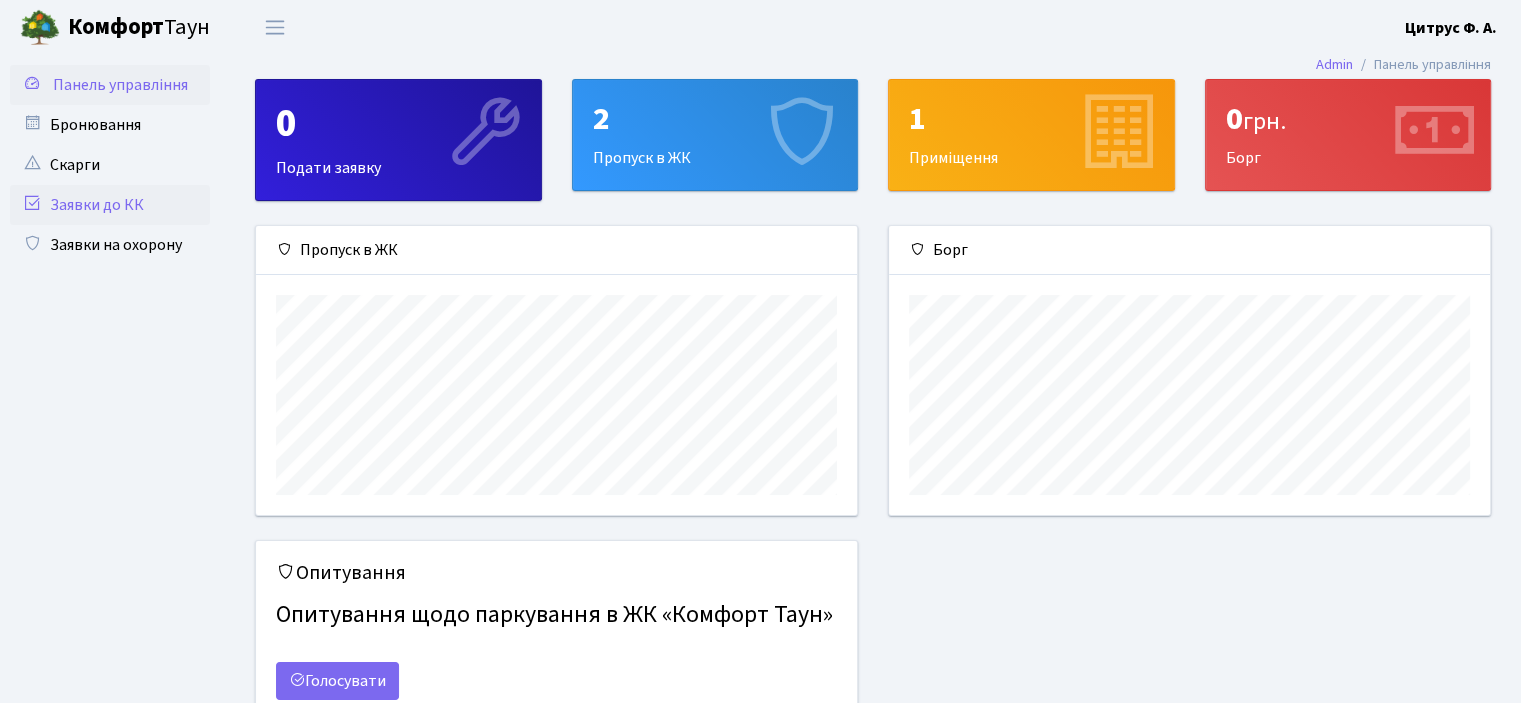 click on "Заявки до КК" at bounding box center (110, 205) 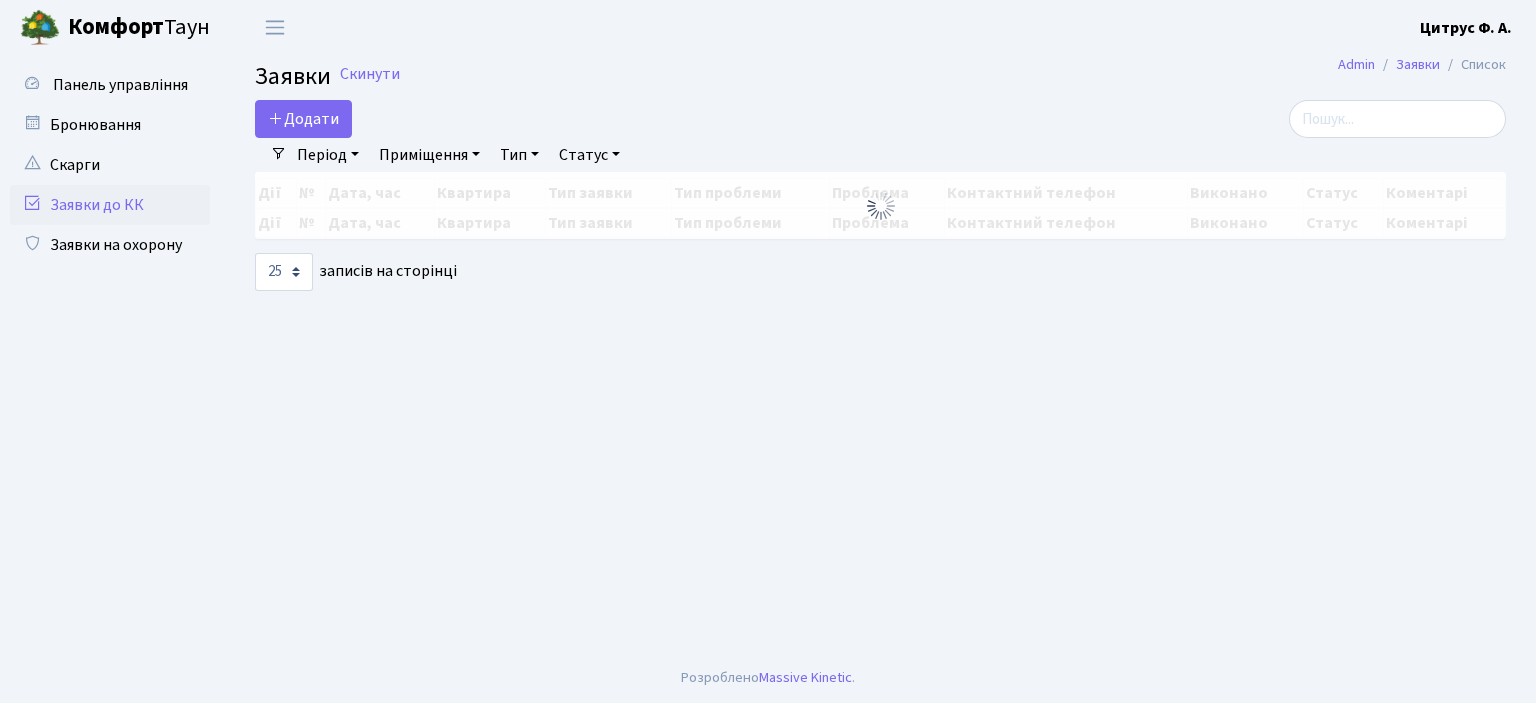 select on "25" 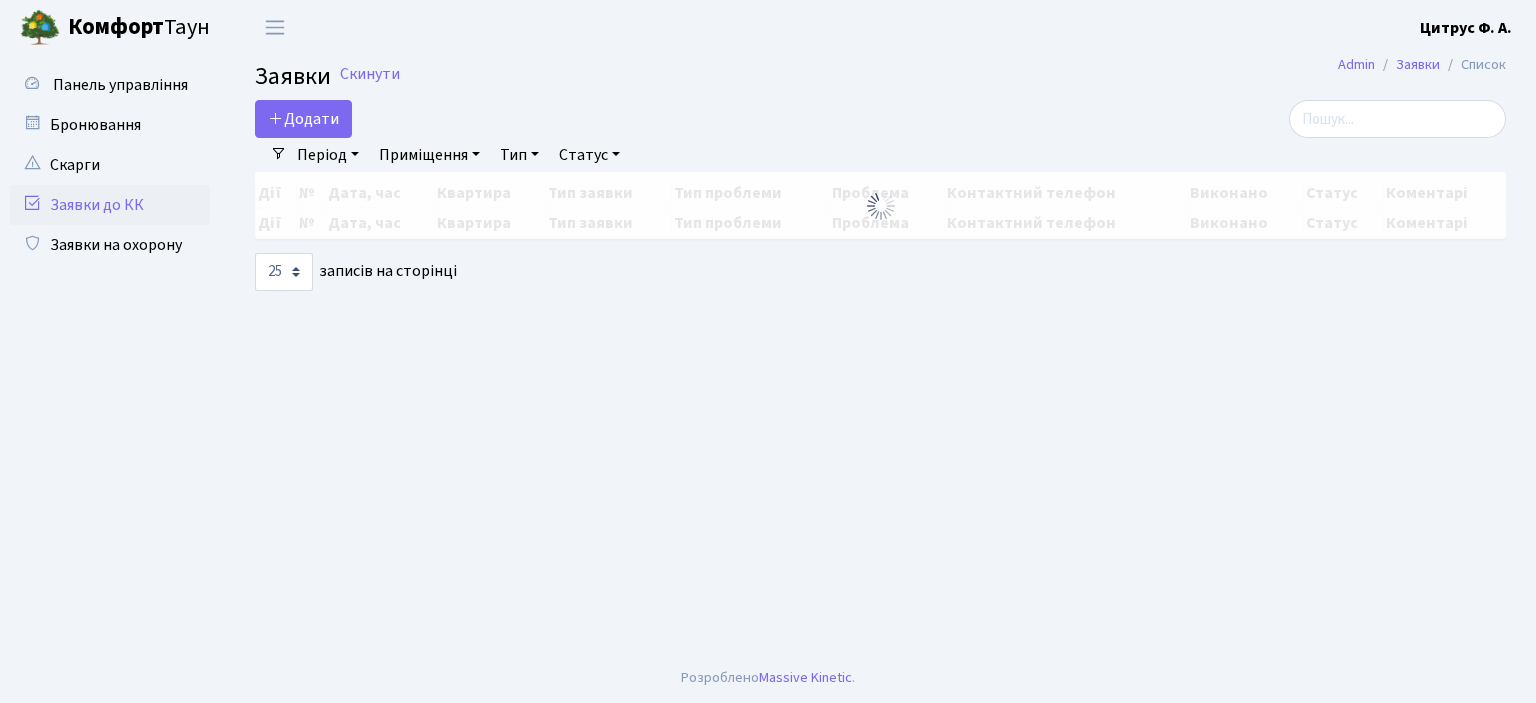 scroll, scrollTop: 0, scrollLeft: 0, axis: both 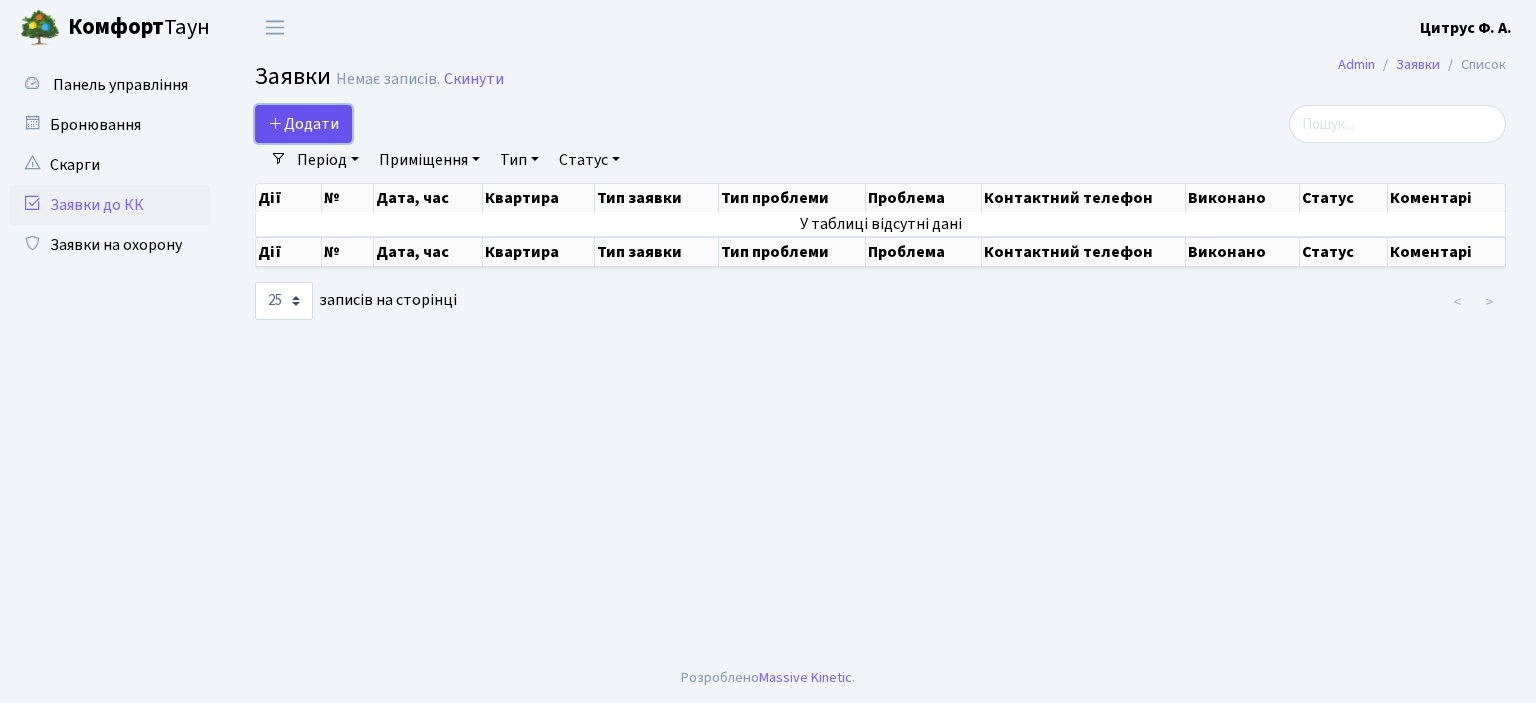 click on "Додати" at bounding box center (303, 124) 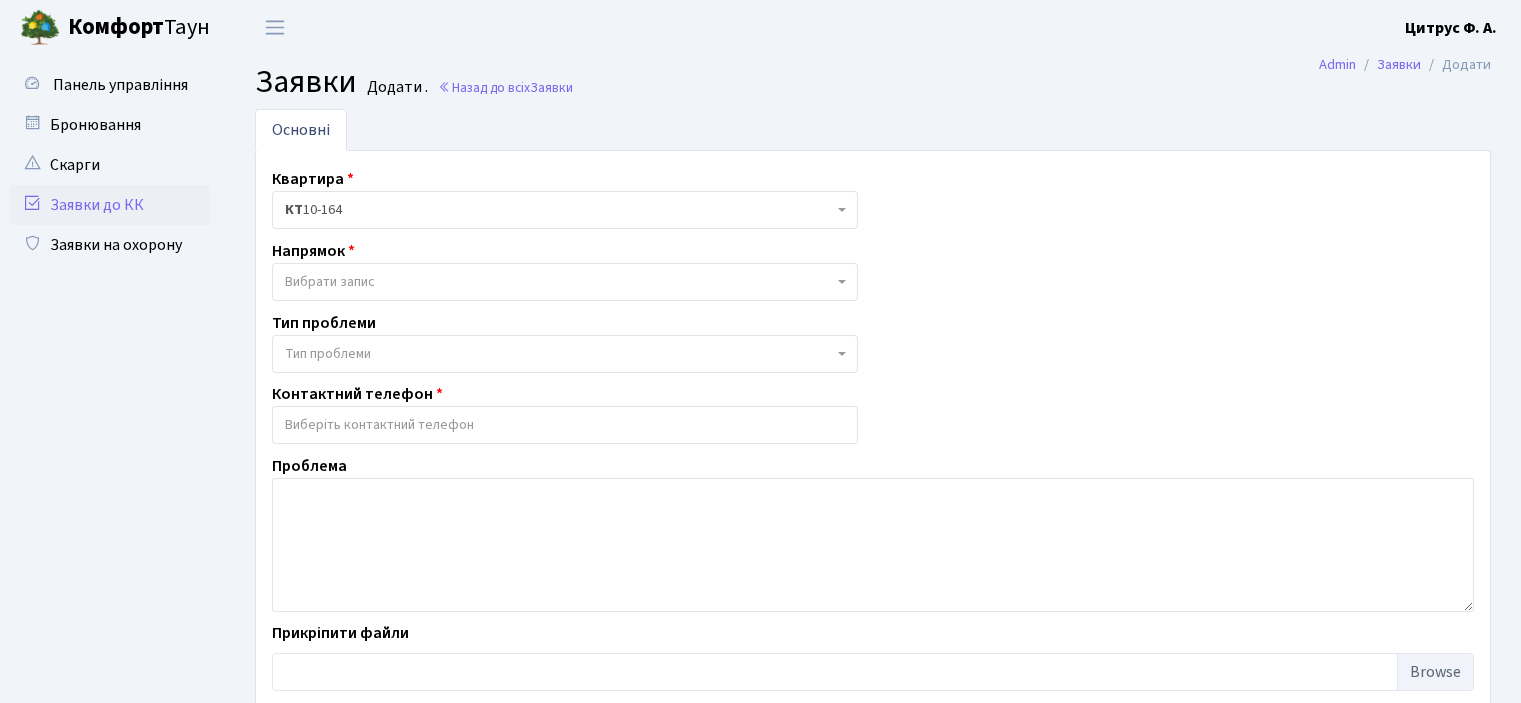select 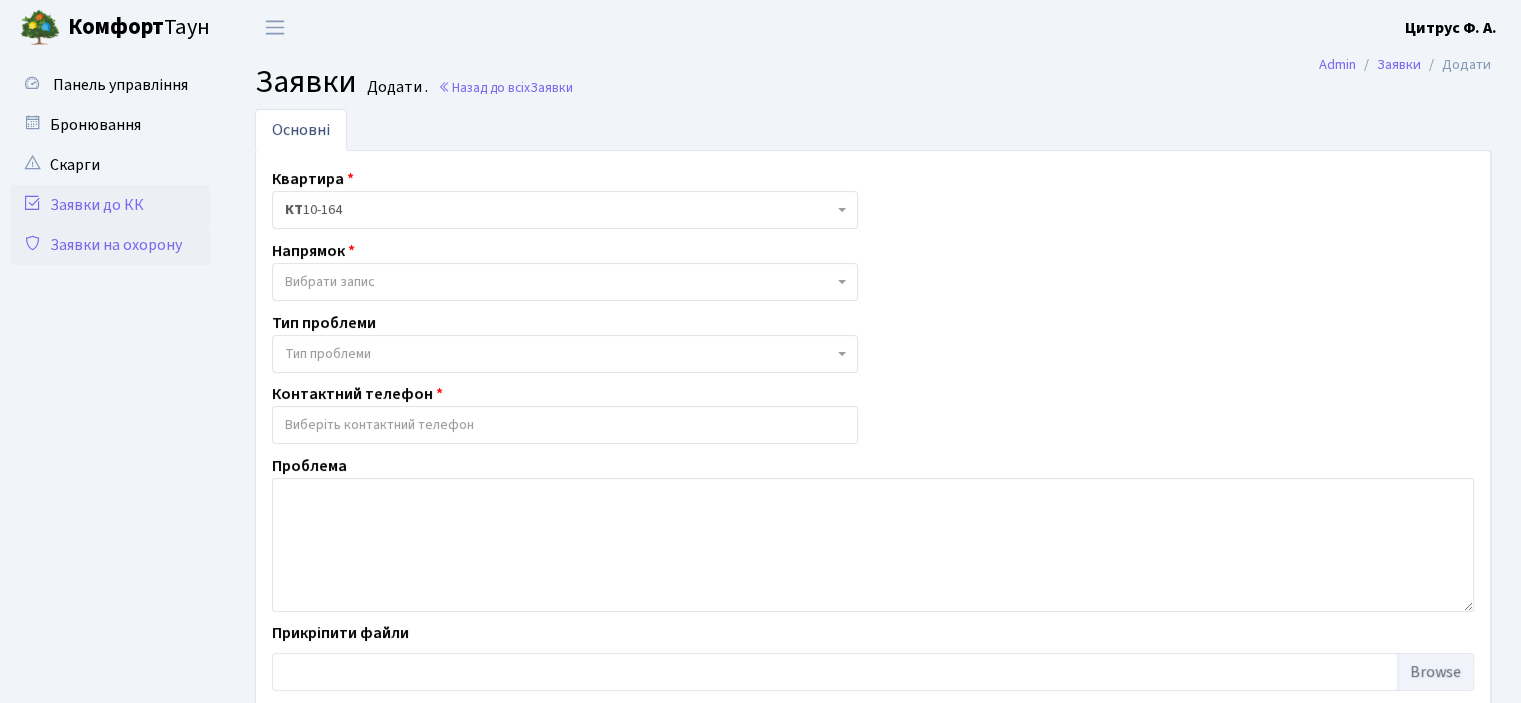 click on "Заявки на охорону" at bounding box center (110, 245) 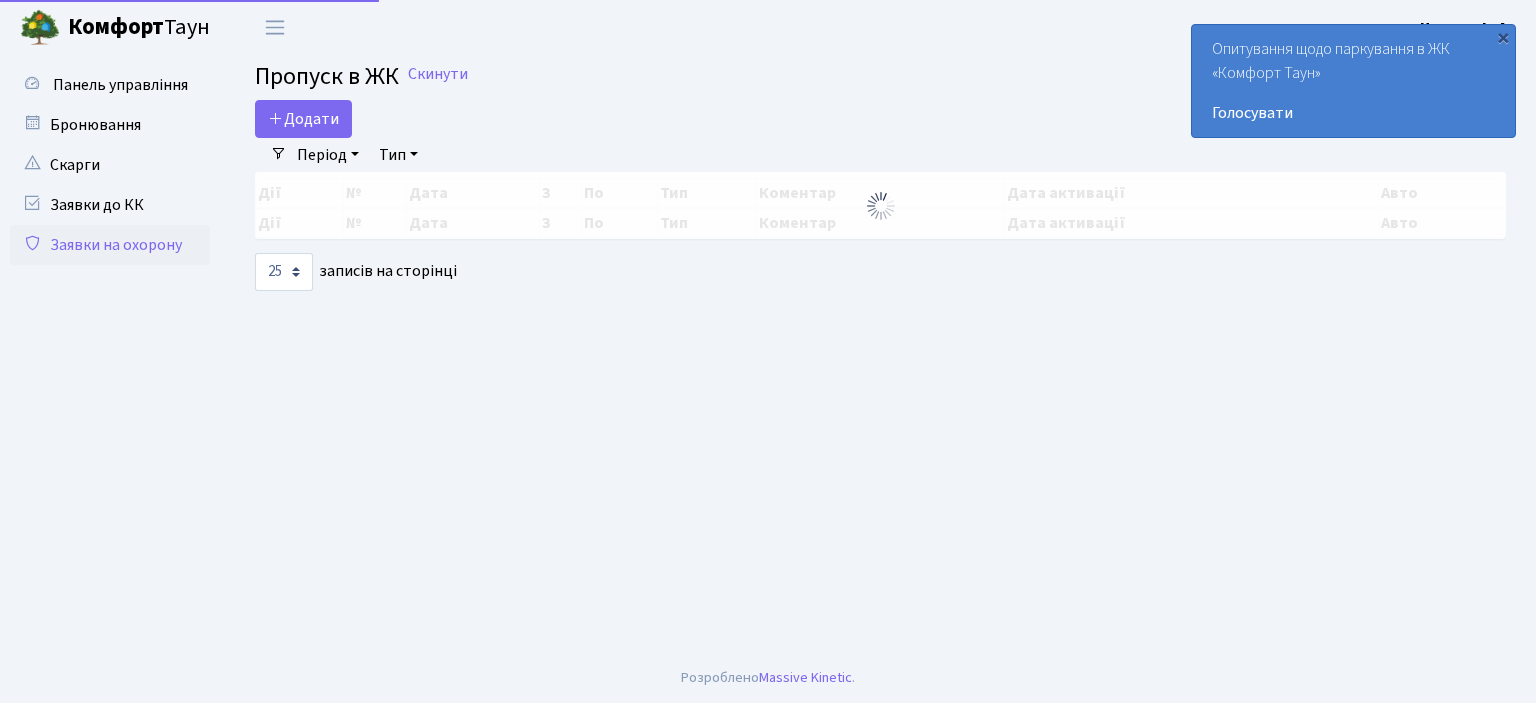 select on "25" 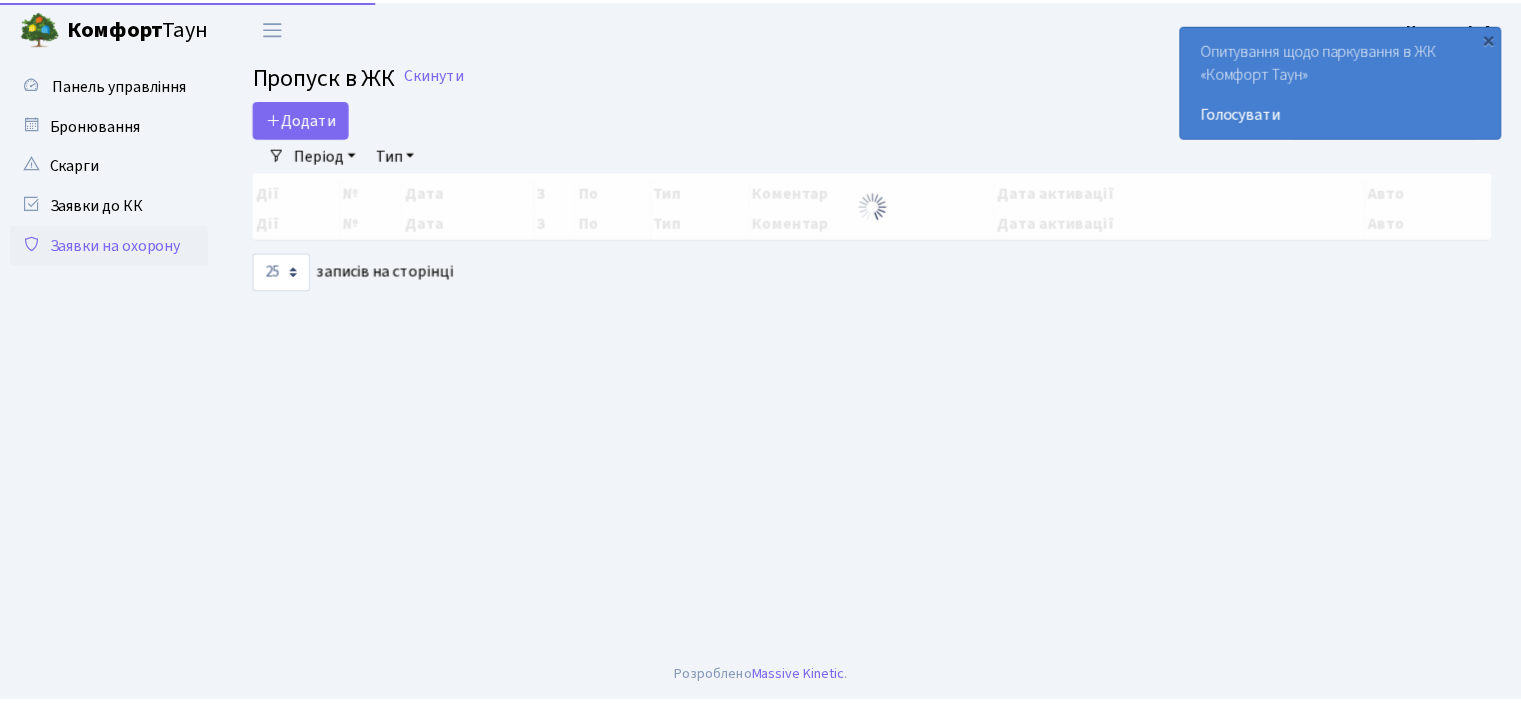 scroll, scrollTop: 0, scrollLeft: 0, axis: both 